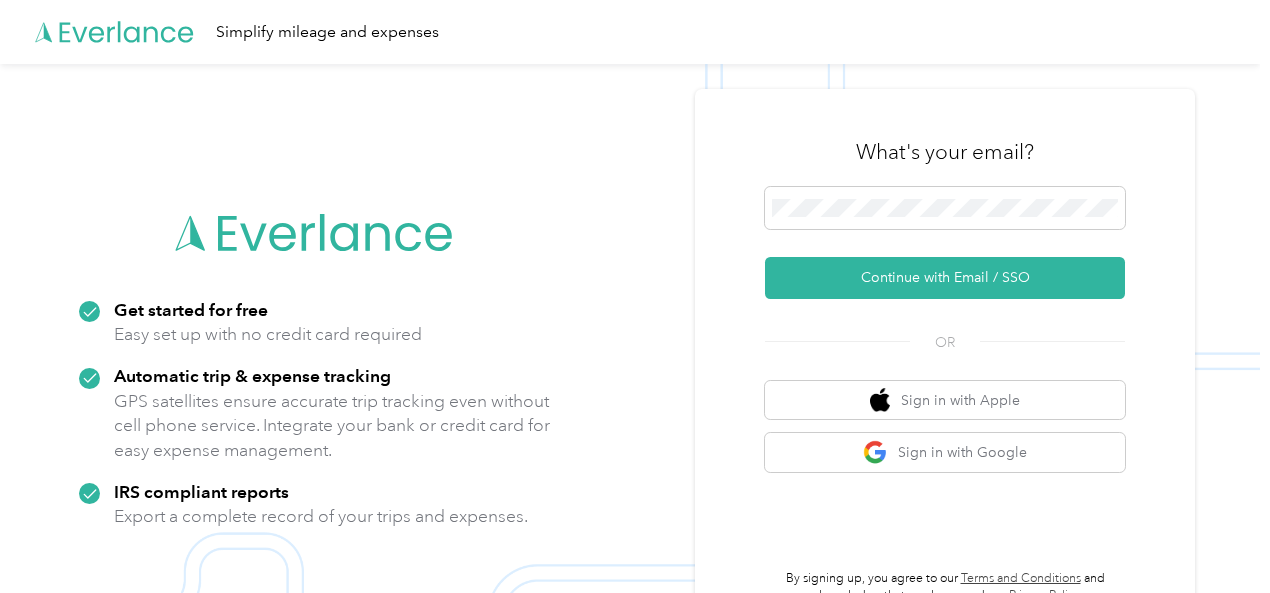 scroll, scrollTop: 0, scrollLeft: 0, axis: both 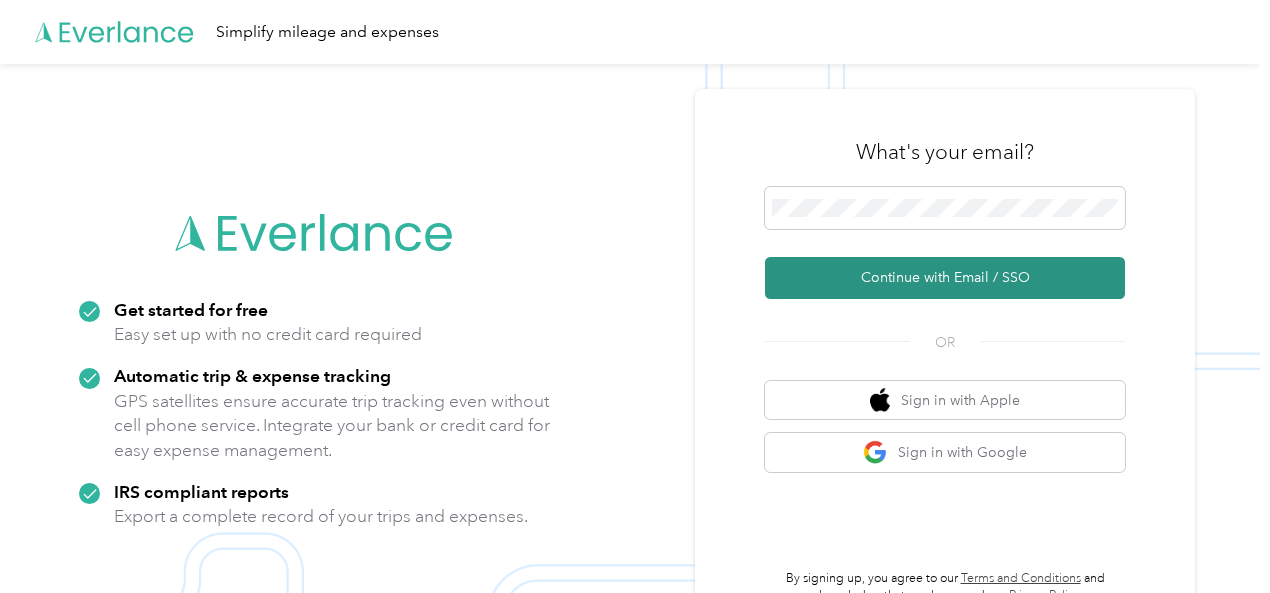 click on "Continue with Email / SSO" at bounding box center (945, 278) 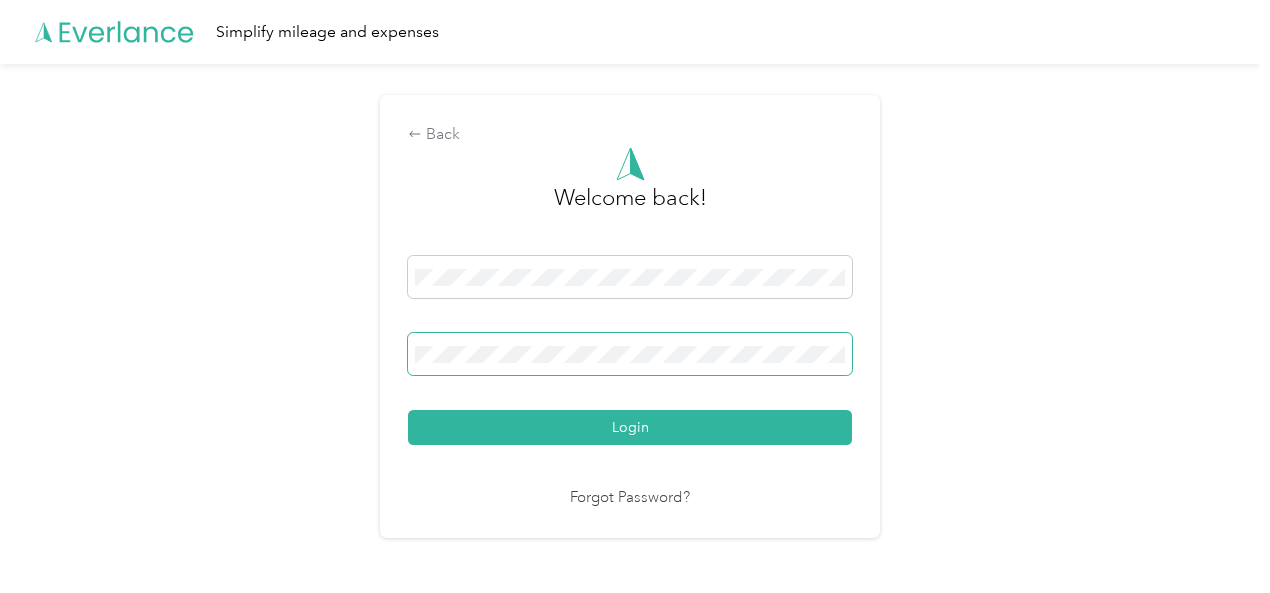 click on "Login" at bounding box center (630, 427) 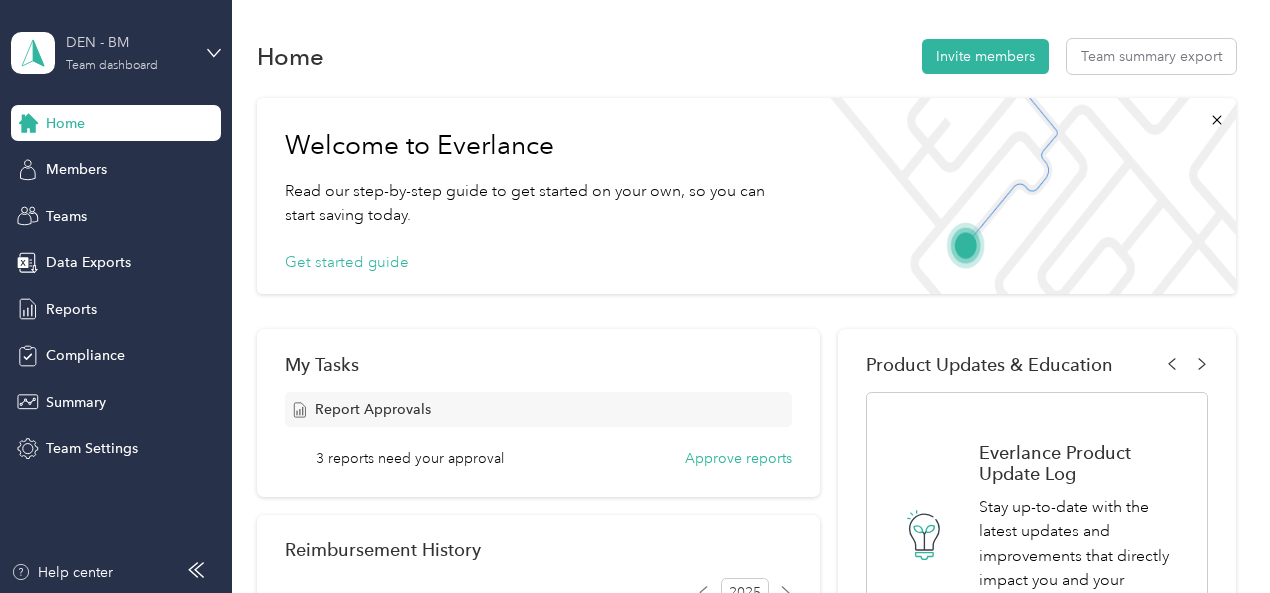 click on "Team dashboard" at bounding box center (112, 66) 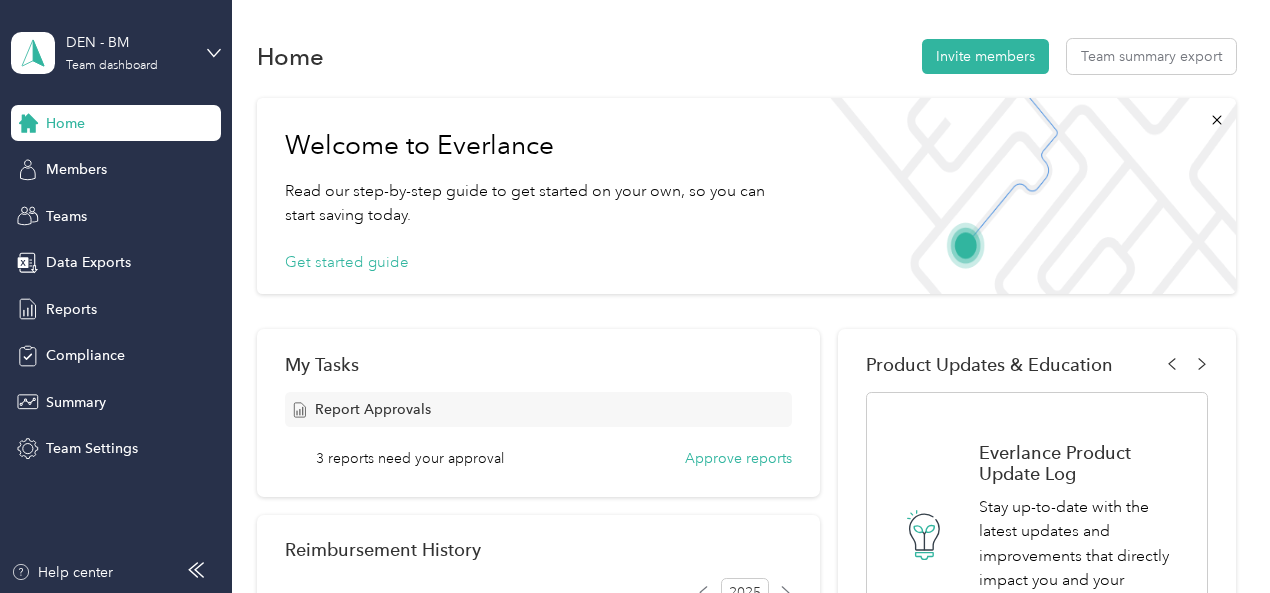 click on "Team dashboard" at bounding box center (163, 164) 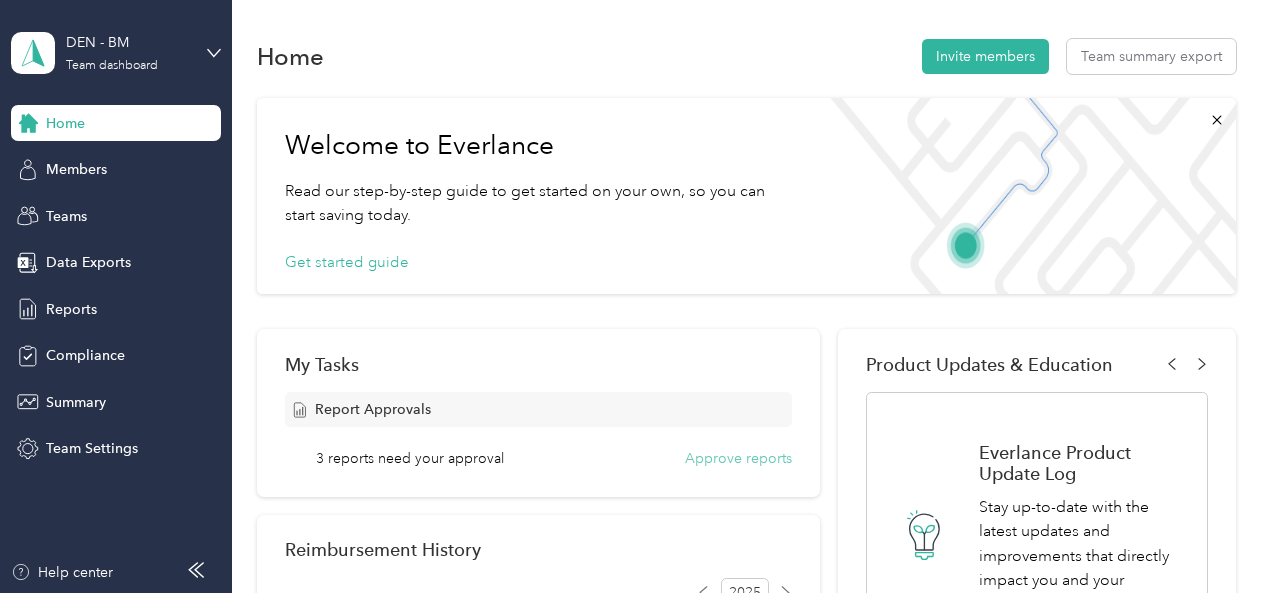 click on "Approve reports" at bounding box center [738, 458] 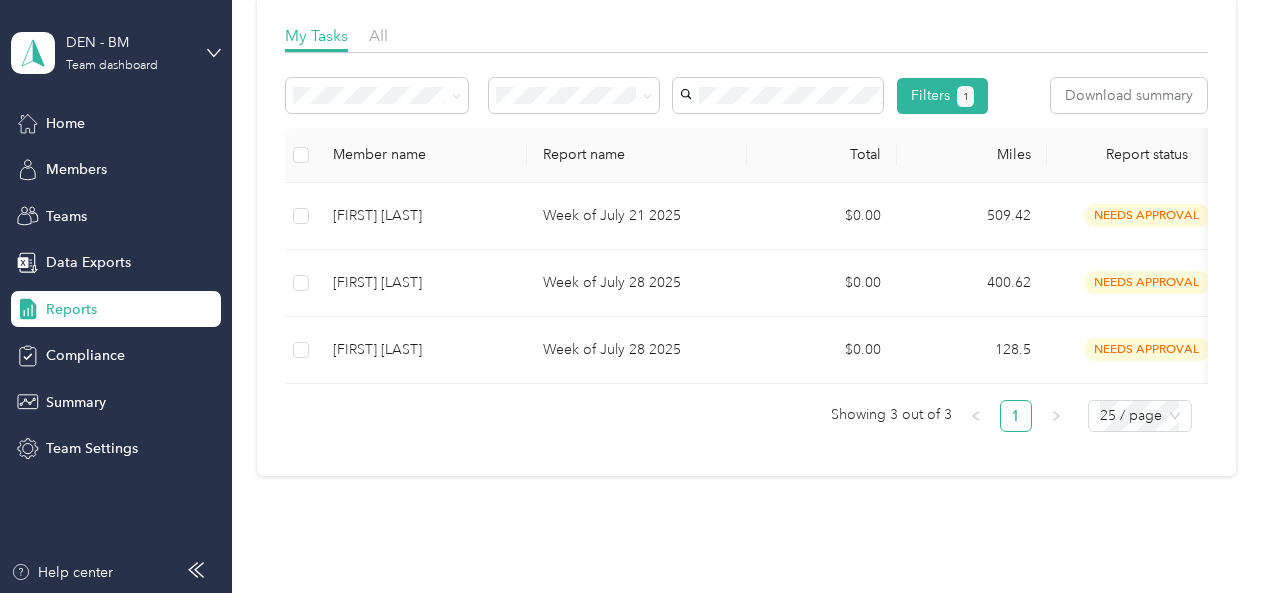 scroll, scrollTop: 300, scrollLeft: 0, axis: vertical 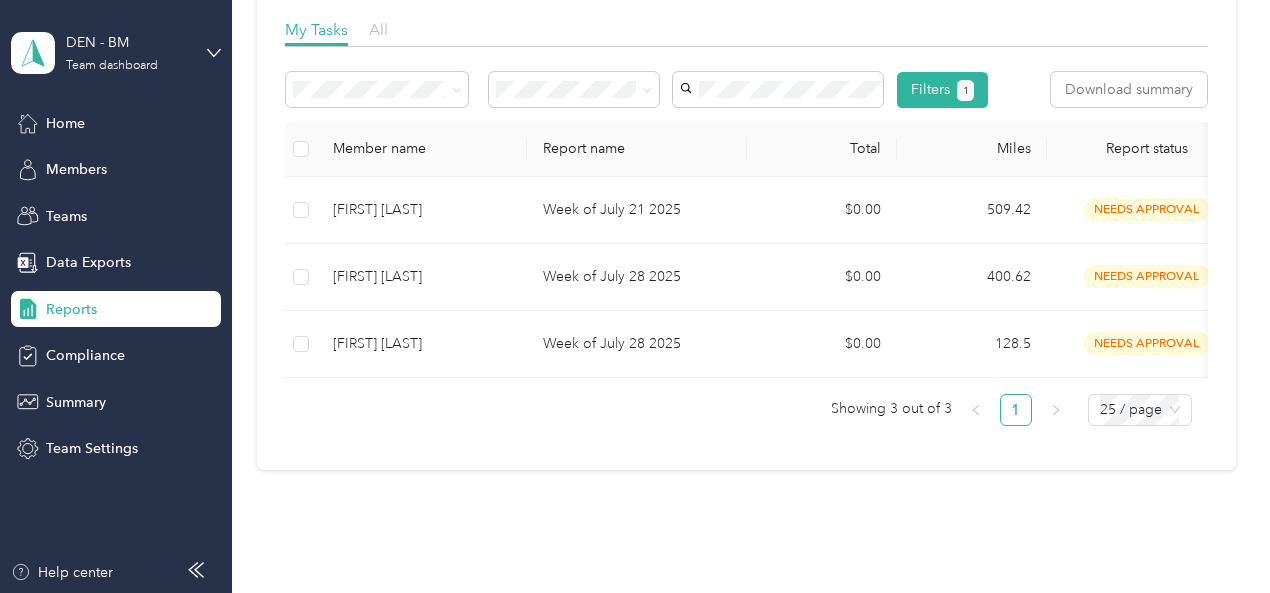 click on "All" at bounding box center (378, 29) 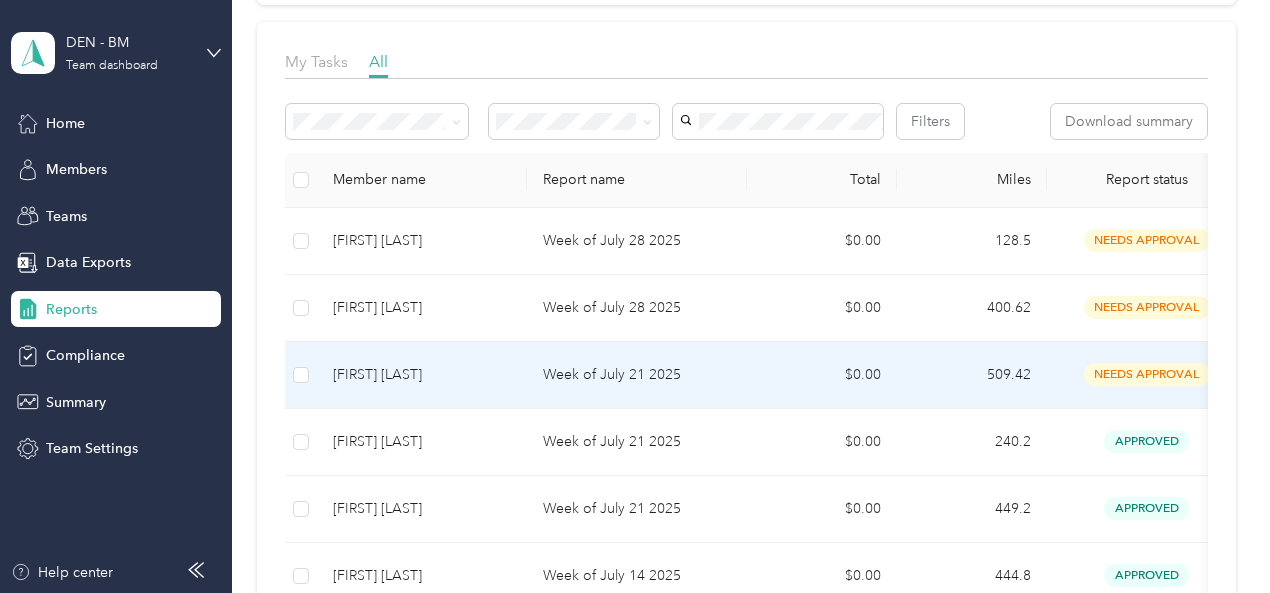 scroll, scrollTop: 300, scrollLeft: 0, axis: vertical 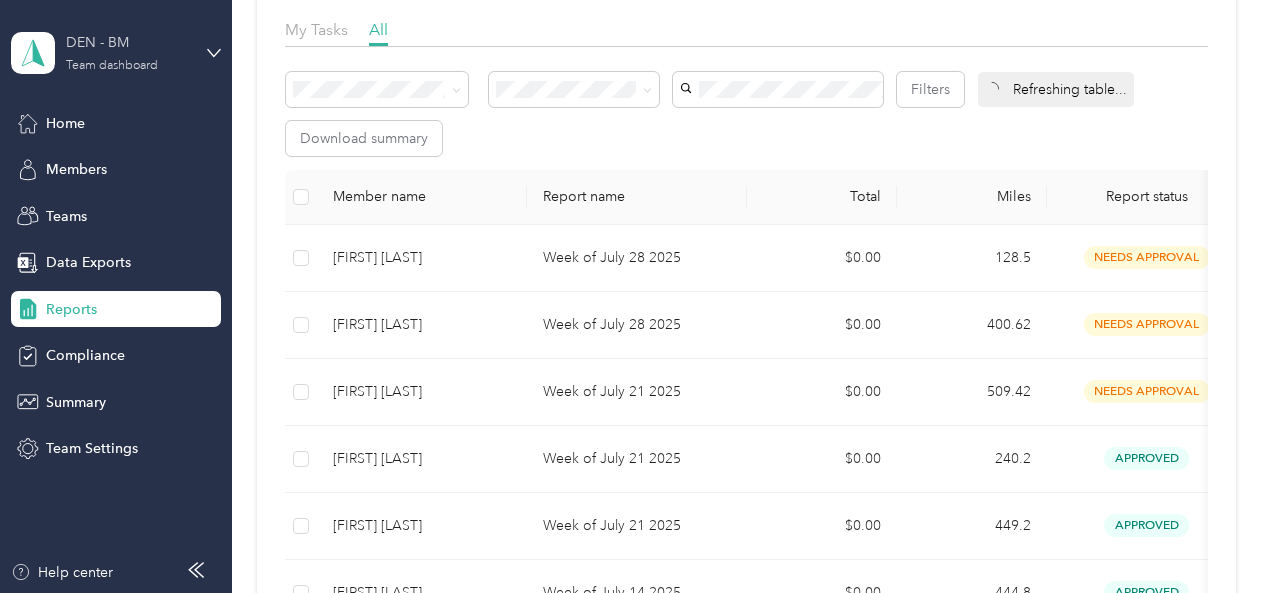 click on "Team dashboard" at bounding box center [112, 66] 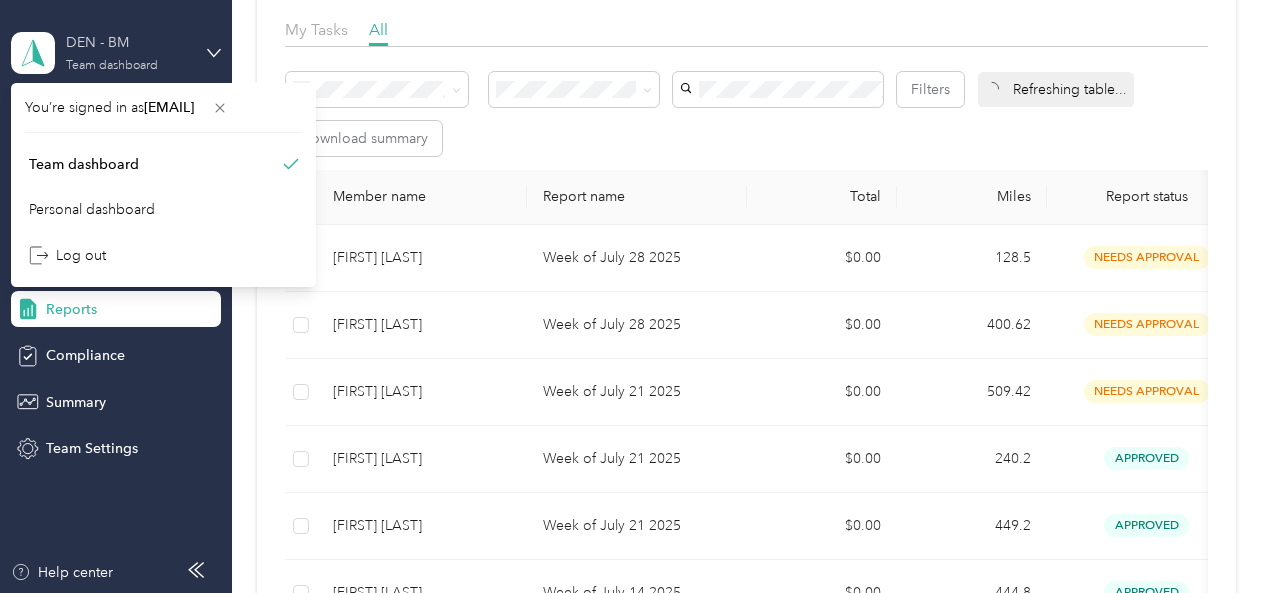click on "Team dashboard" at bounding box center (112, 66) 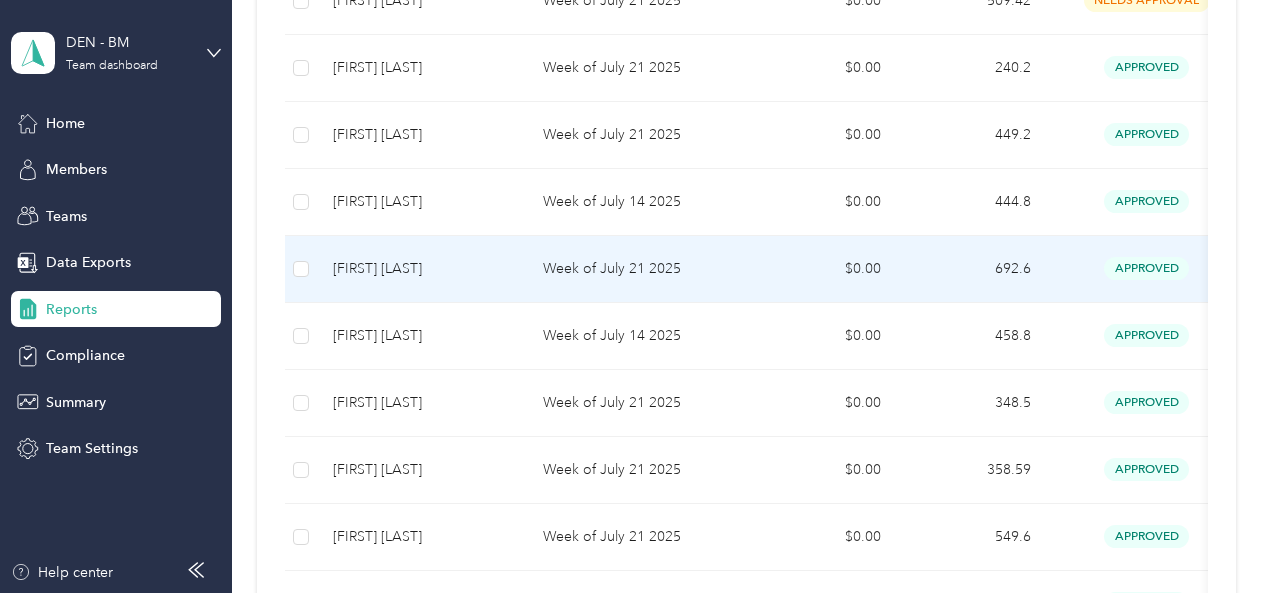 scroll, scrollTop: 700, scrollLeft: 0, axis: vertical 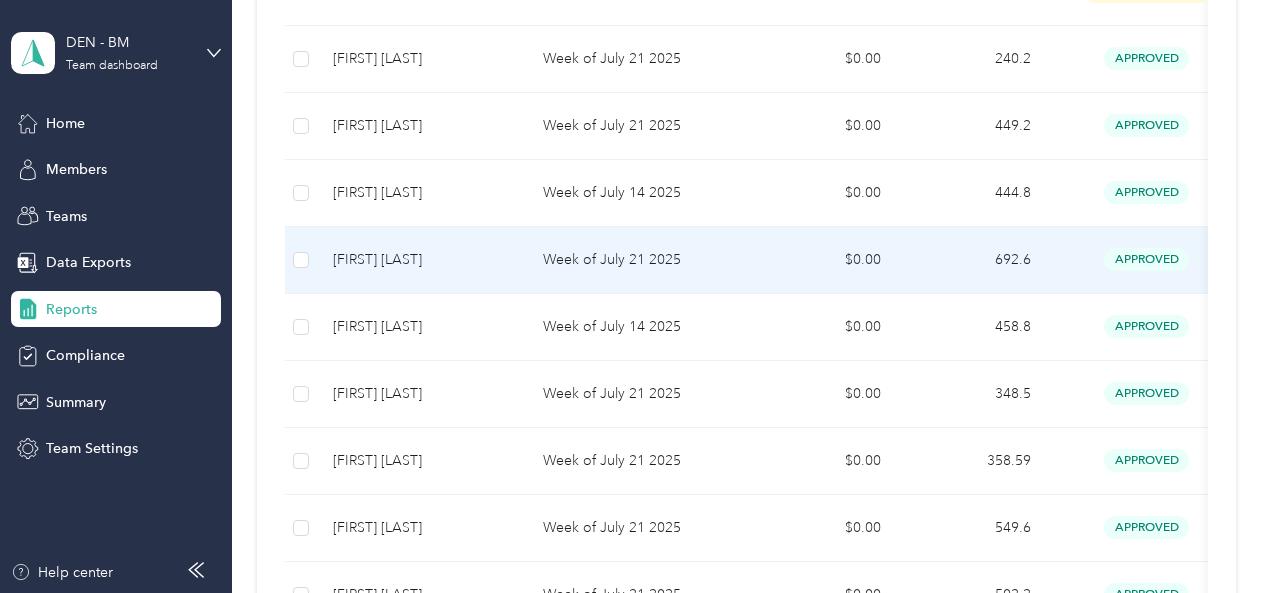 click on "Week of July 21 2025" at bounding box center [637, 260] 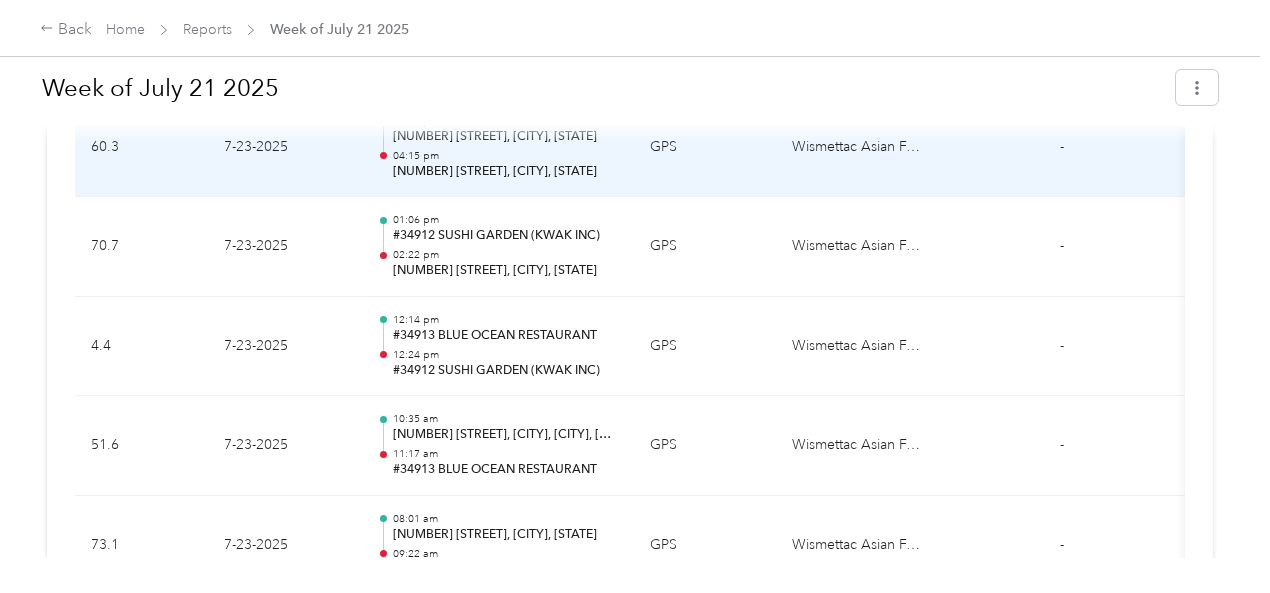 scroll, scrollTop: 2200, scrollLeft: 0, axis: vertical 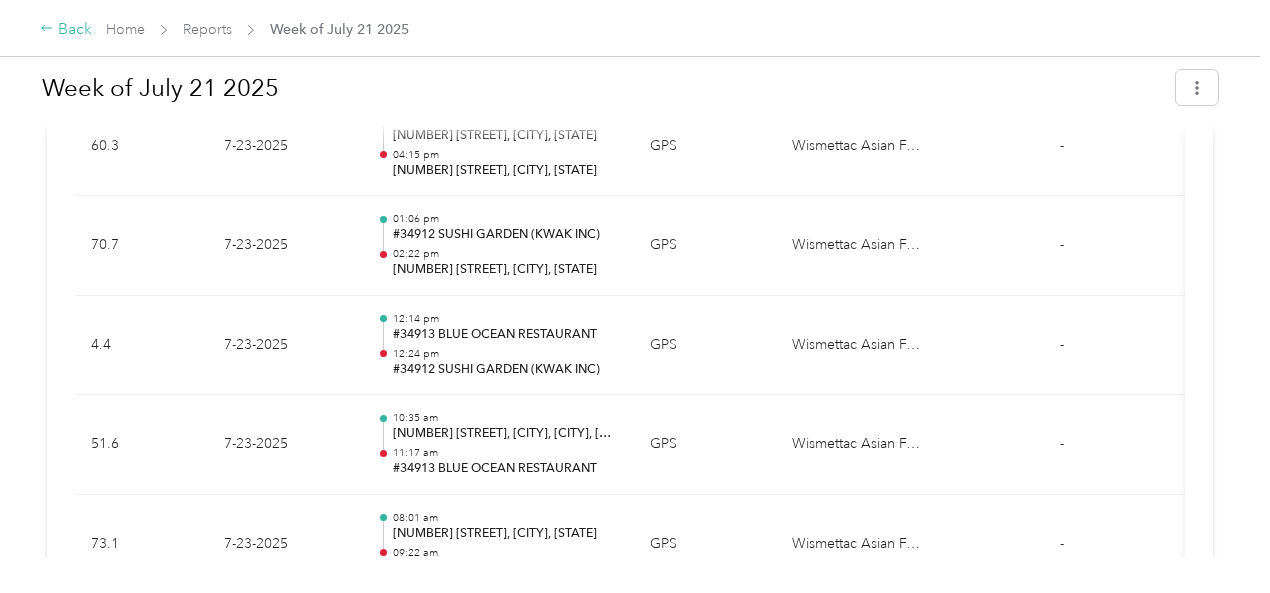 click on "Back" at bounding box center (66, 30) 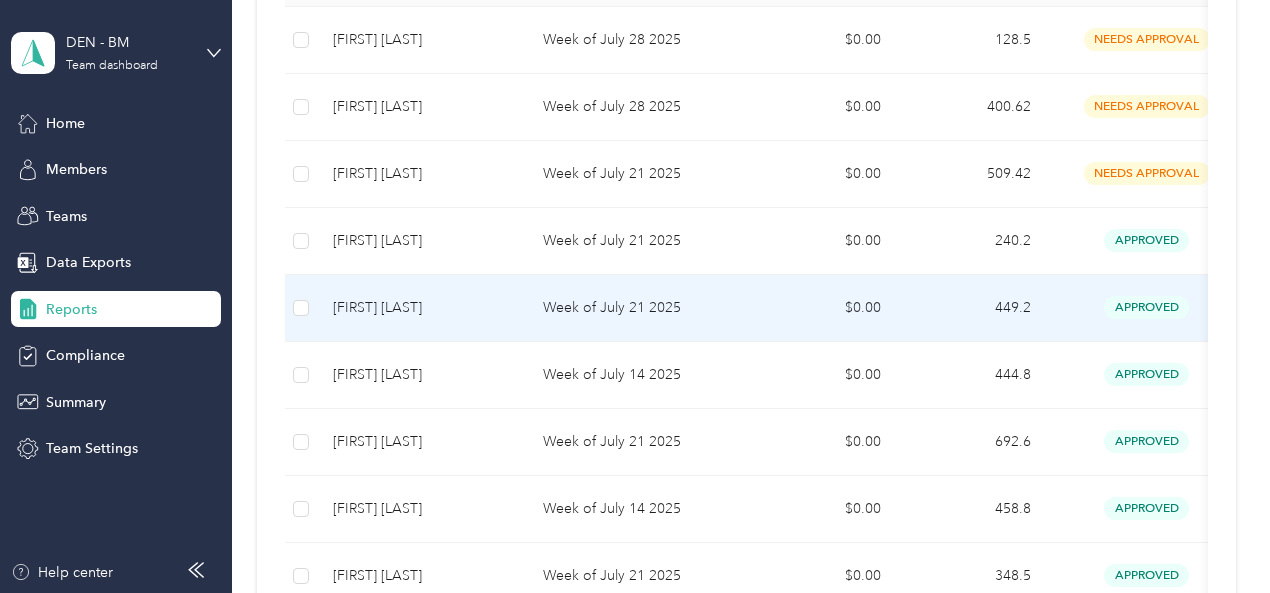 scroll, scrollTop: 500, scrollLeft: 0, axis: vertical 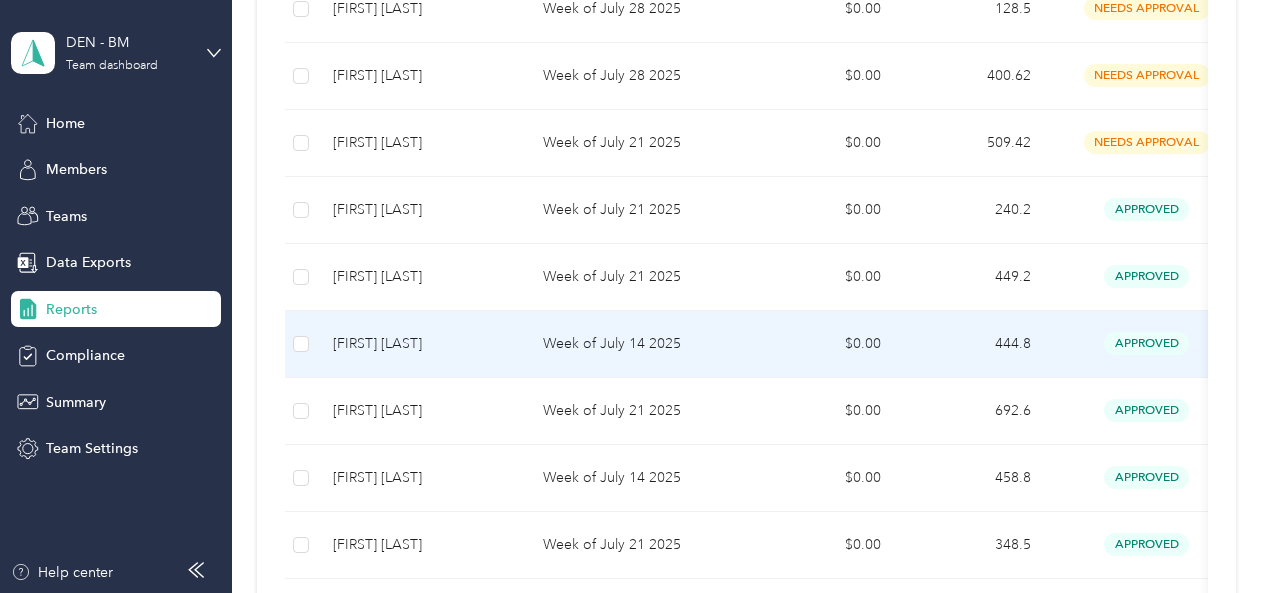 click on "Week of July 14 2025" at bounding box center (637, 344) 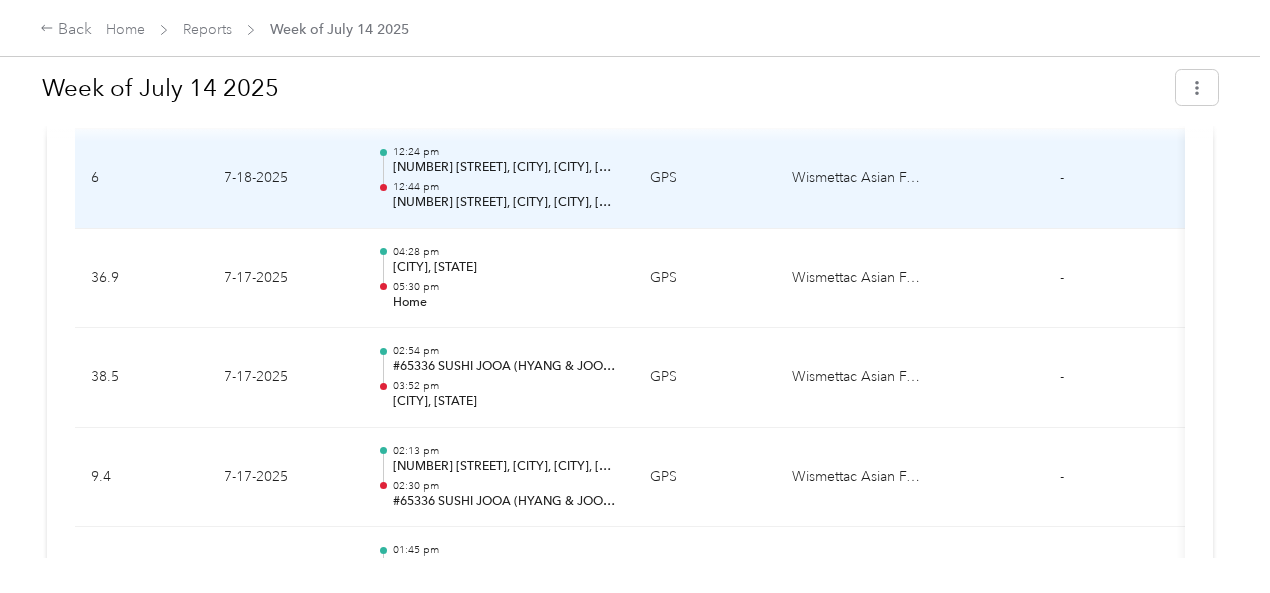 scroll, scrollTop: 1400, scrollLeft: 0, axis: vertical 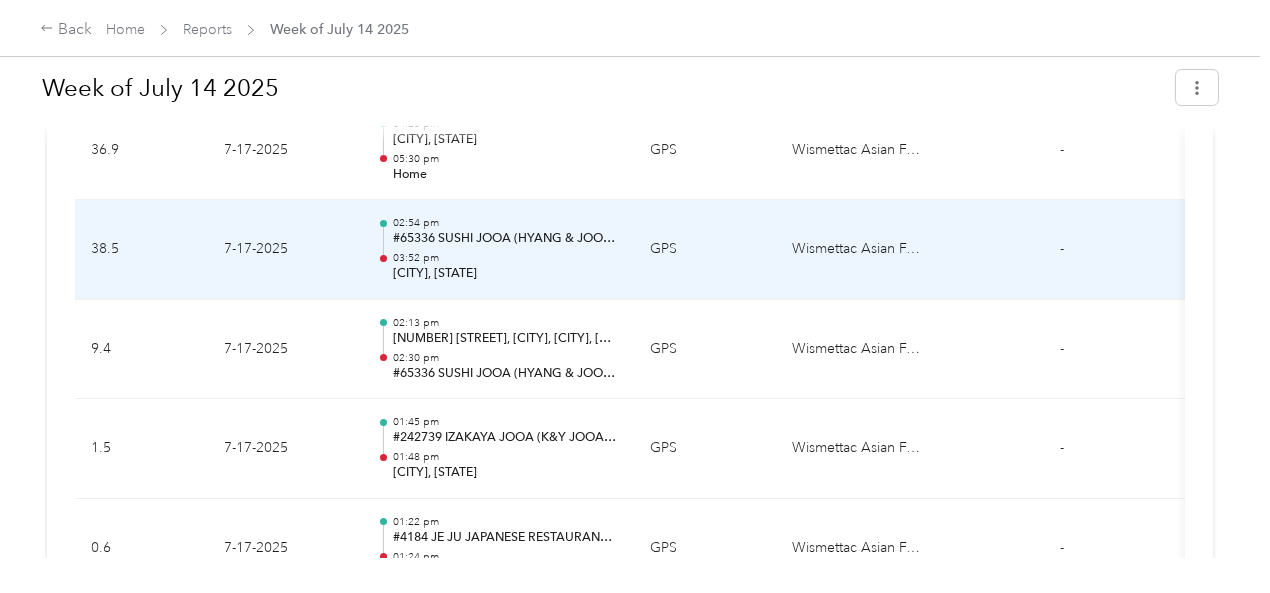 click on "[CITY], [STATE]" at bounding box center [505, 274] 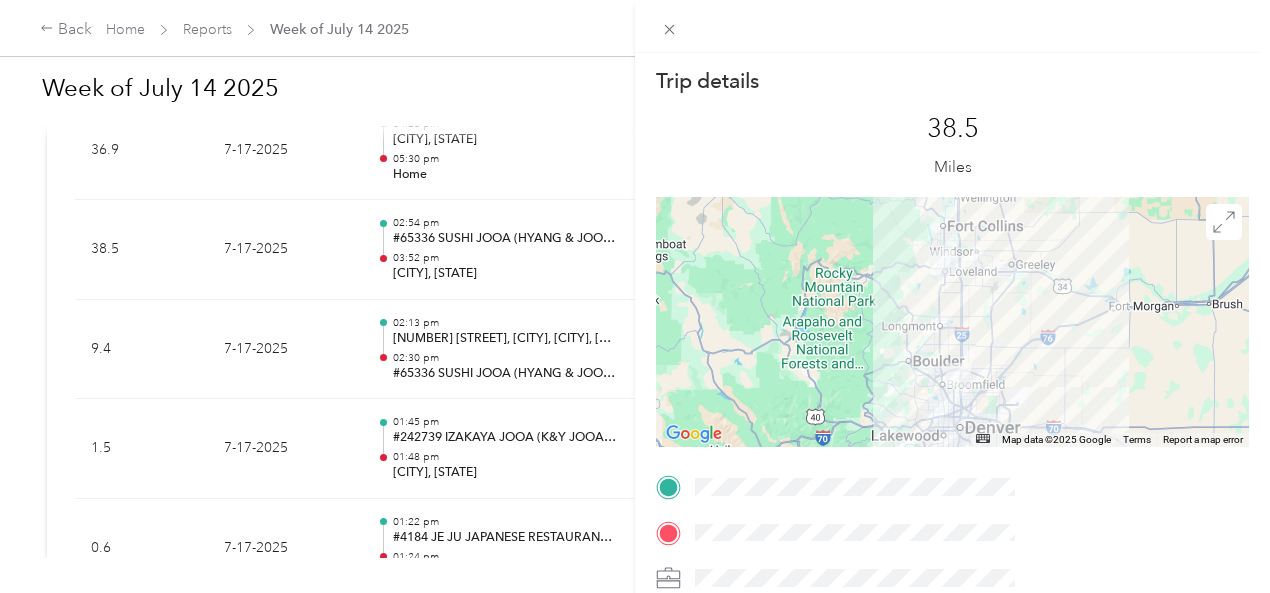 click on "Trip details This trip cannot be edited because it is either under review, approved, or paid. Contact your Team Manager to edit it. [DISTANCE] ← Move left → Move right ↑ Move up ↓ Move down + Zoom in - Zoom out Home Jump left by [PERCENTAGE]% End Jump right by [PERCENTAGE]% Page Up Jump up by [PERCENTAGE]% Page Down Jump down by [PERCENTAGE]% Map Data Map data ©[YEAR] Google Map data ©[YEAR] Google [NUMBER] km  Click to toggle between metric and imperial units Terms Report a map error TO" at bounding box center [635, 296] 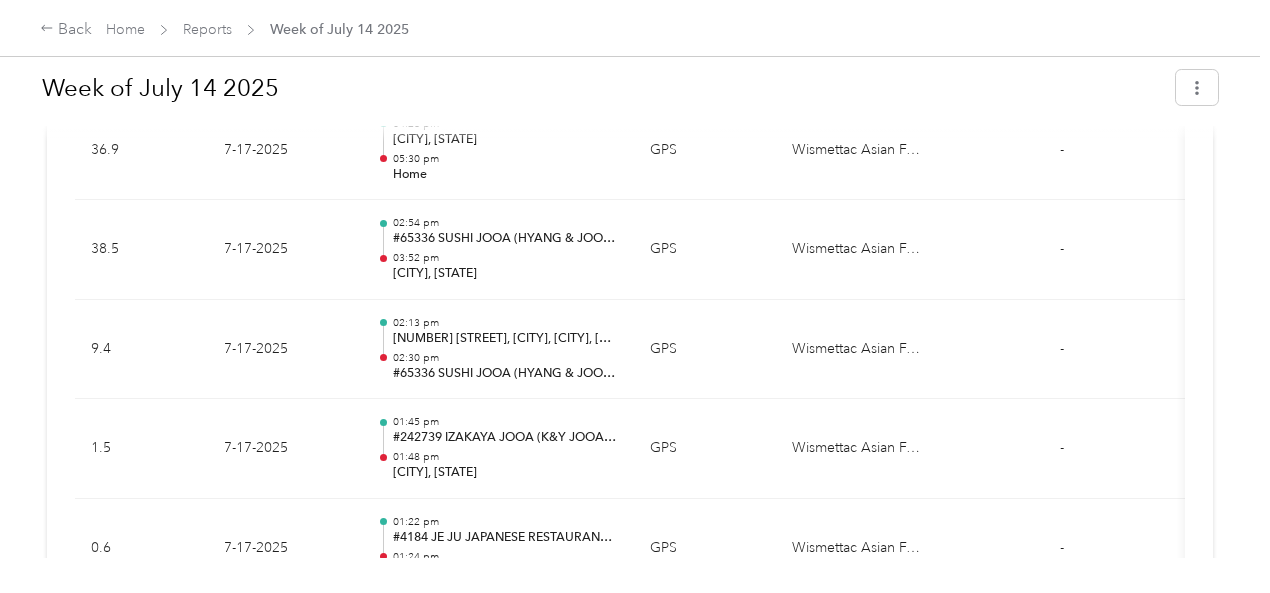 click 